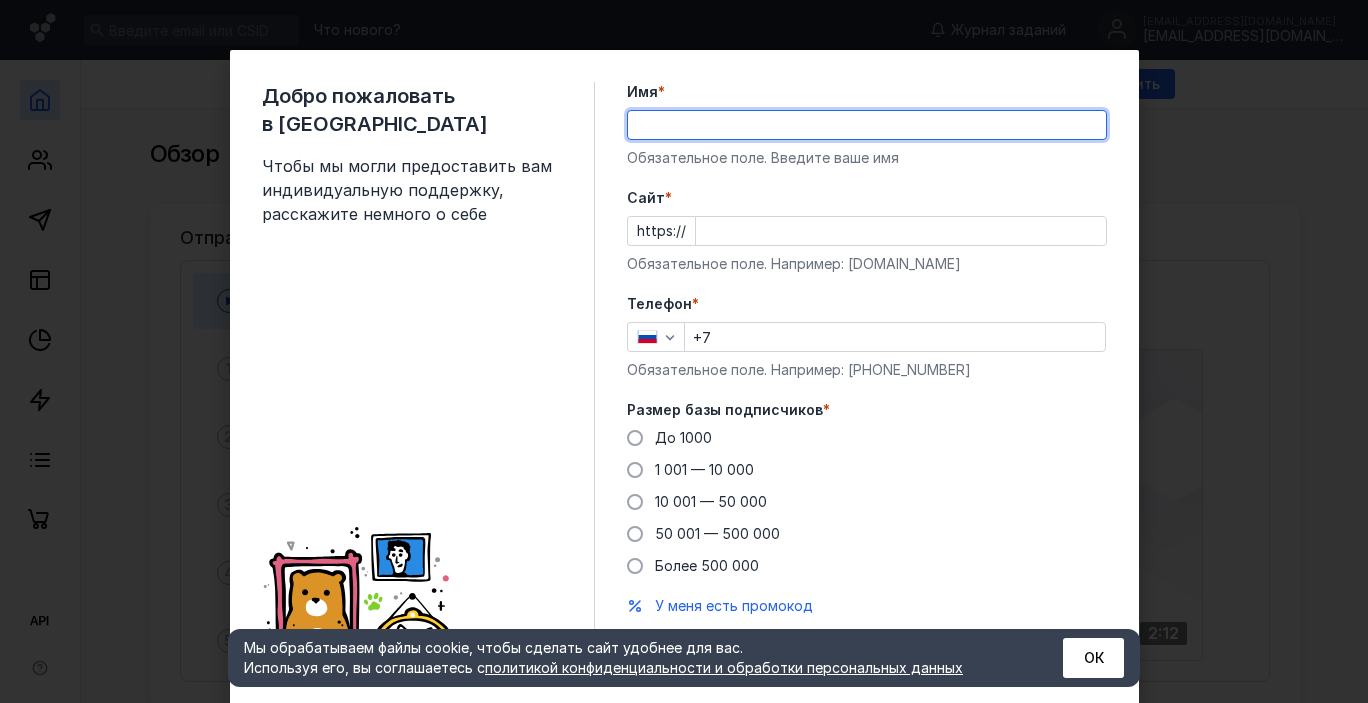 scroll, scrollTop: 0, scrollLeft: 0, axis: both 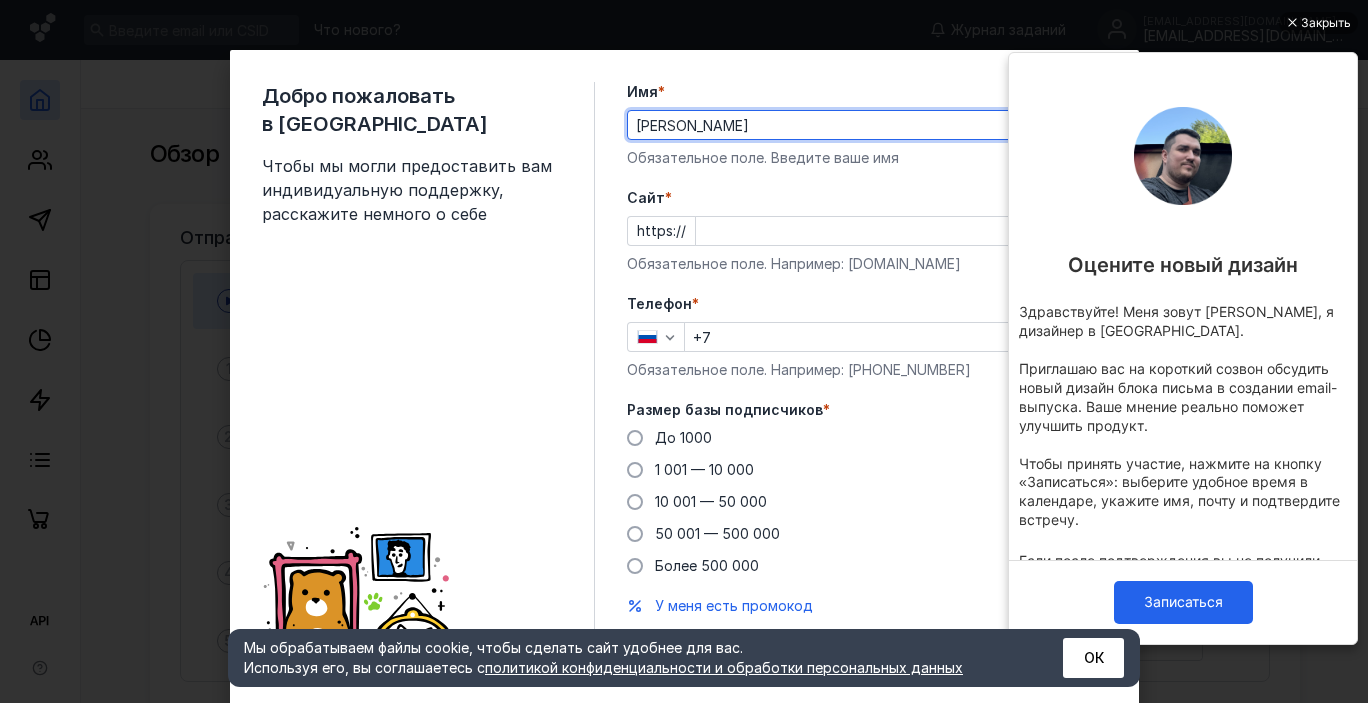 type on "[PERSON_NAME]" 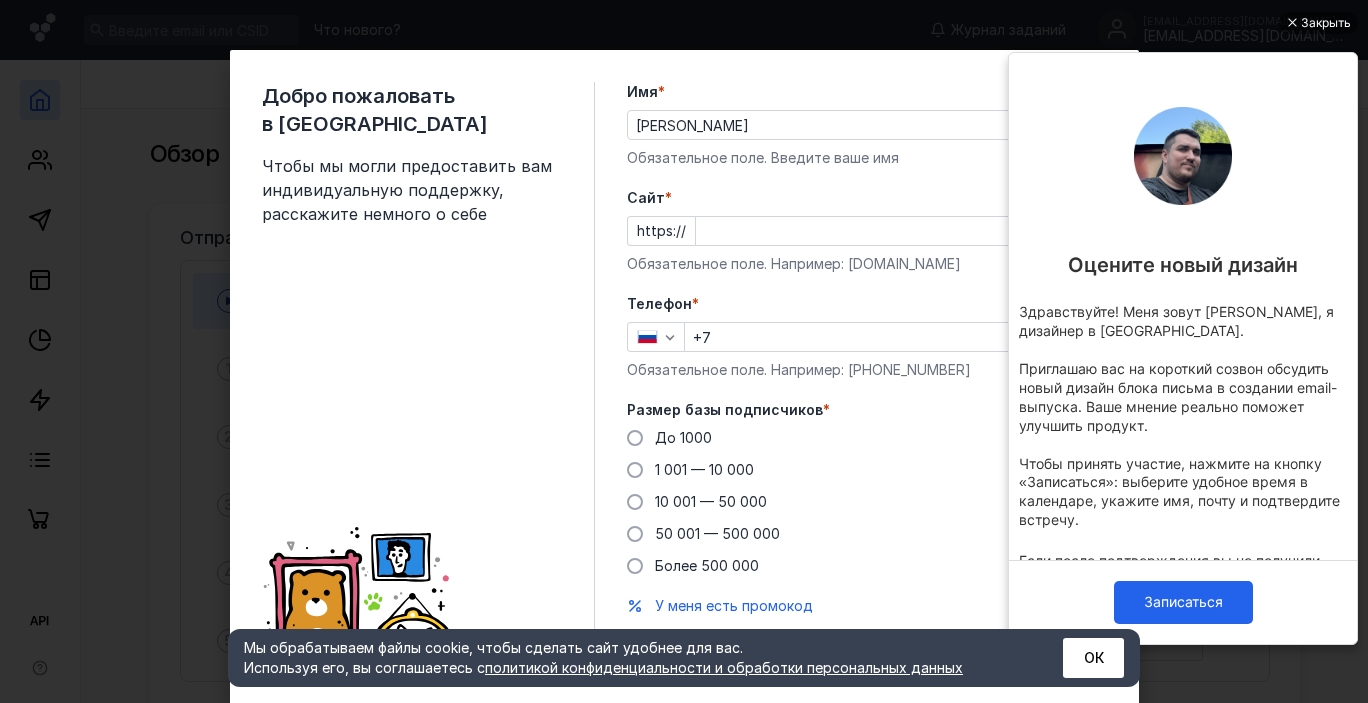 click on "Cайт  * https:// Обязательное поле. Например: [DOMAIN_NAME]" at bounding box center (867, 231) 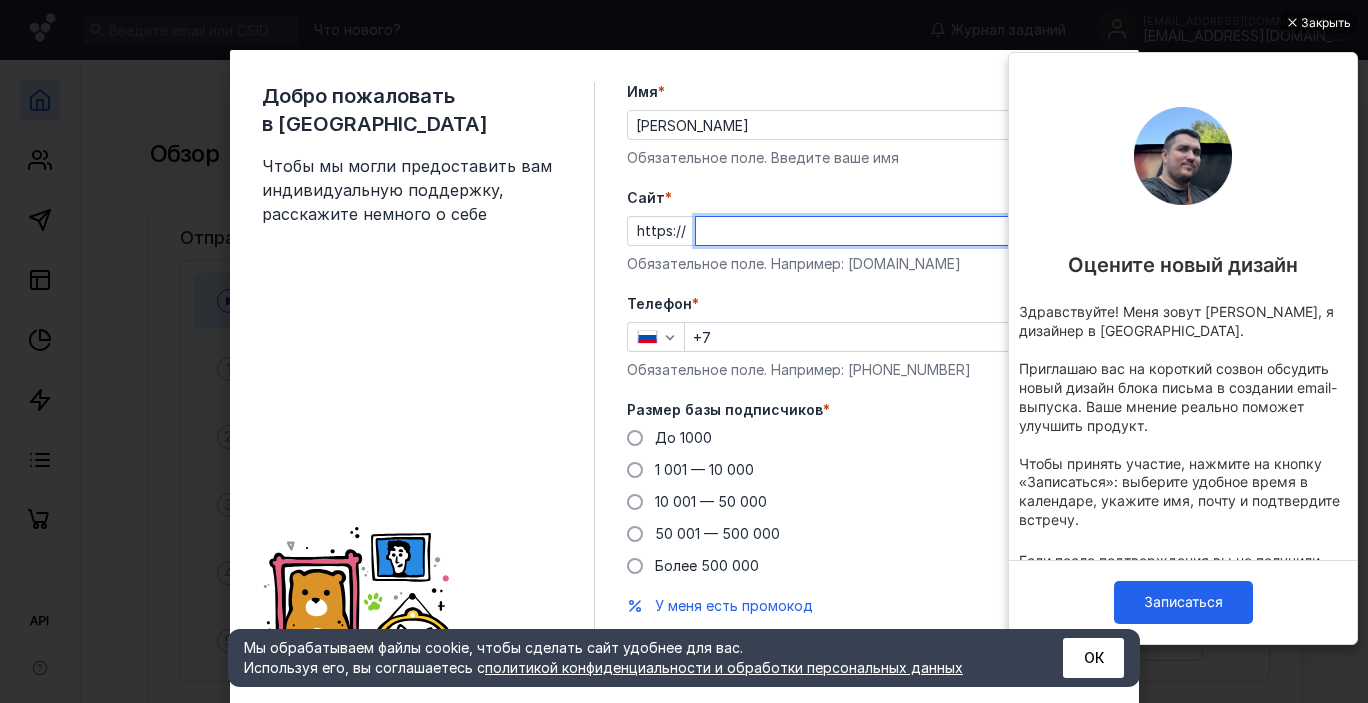 click on "Телефон  * +7 Обязательное поле. Например: [PHONE_NUMBER]" at bounding box center (867, 337) 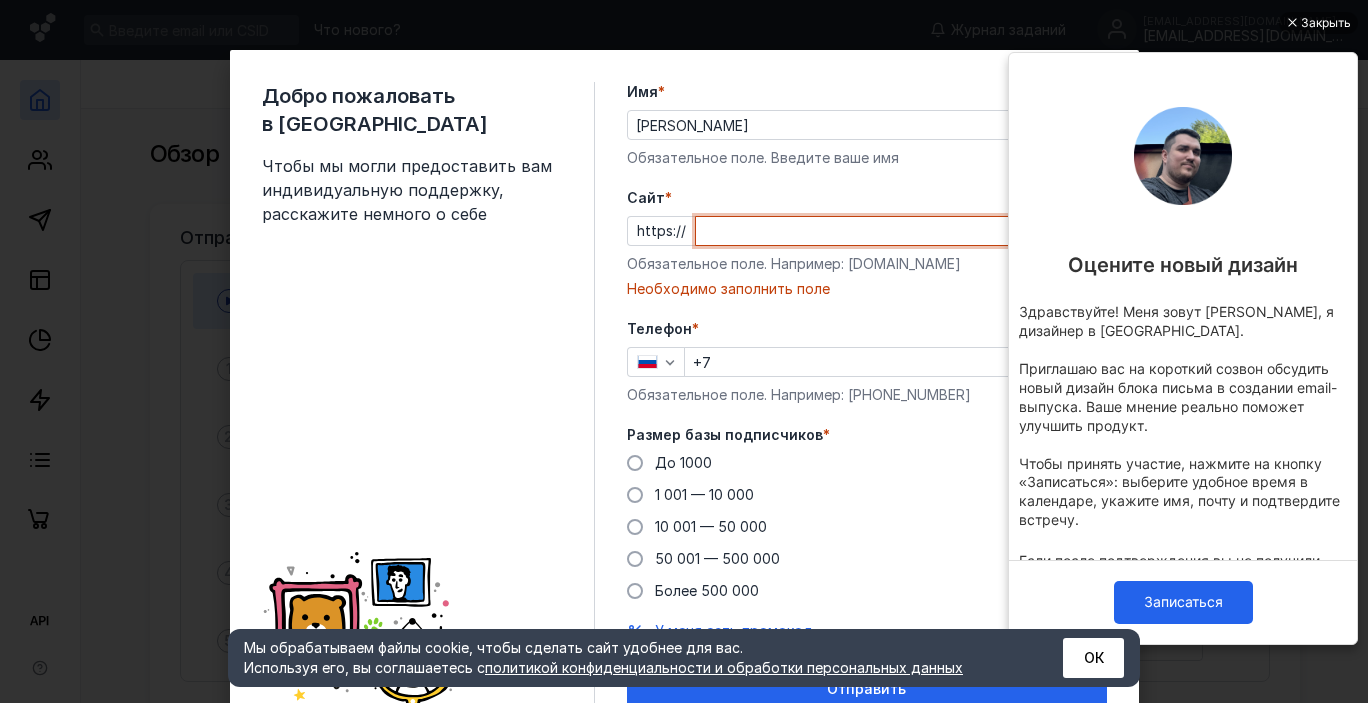 click on "Cайт  *" at bounding box center (901, 231) 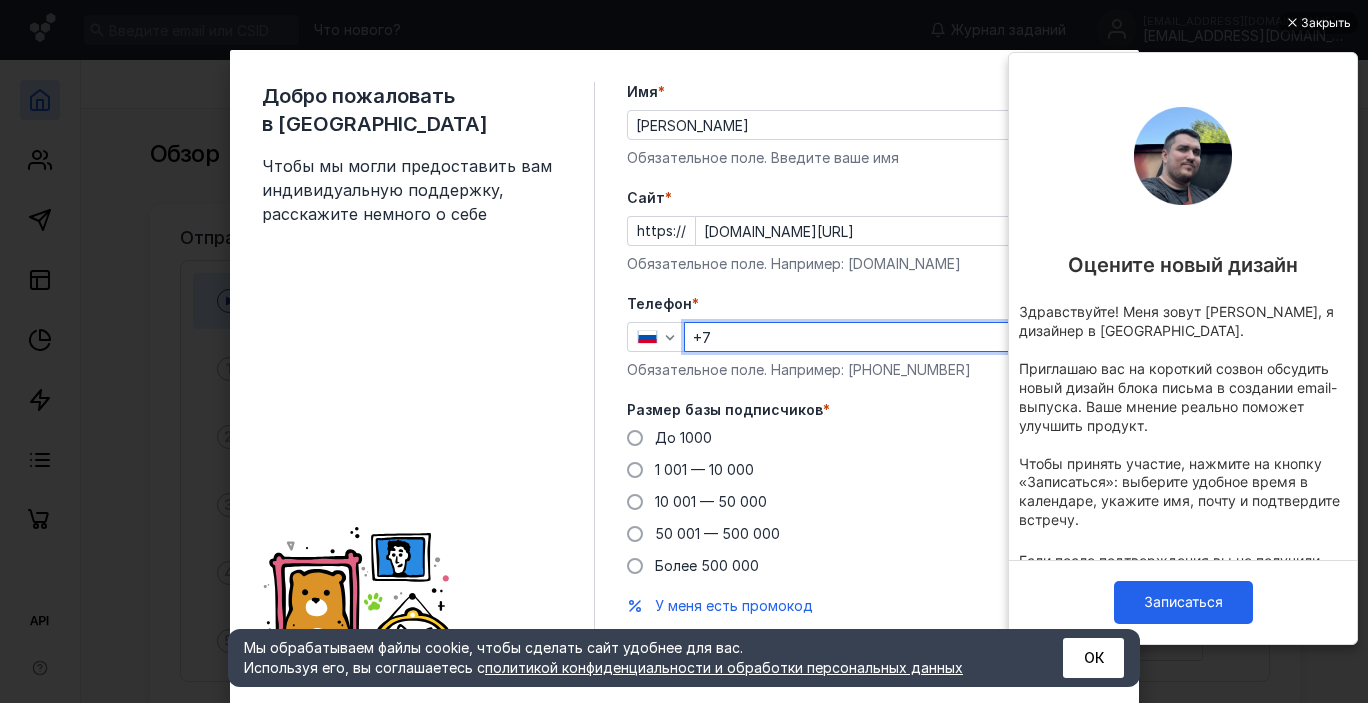 click on "+7" at bounding box center (895, 337) 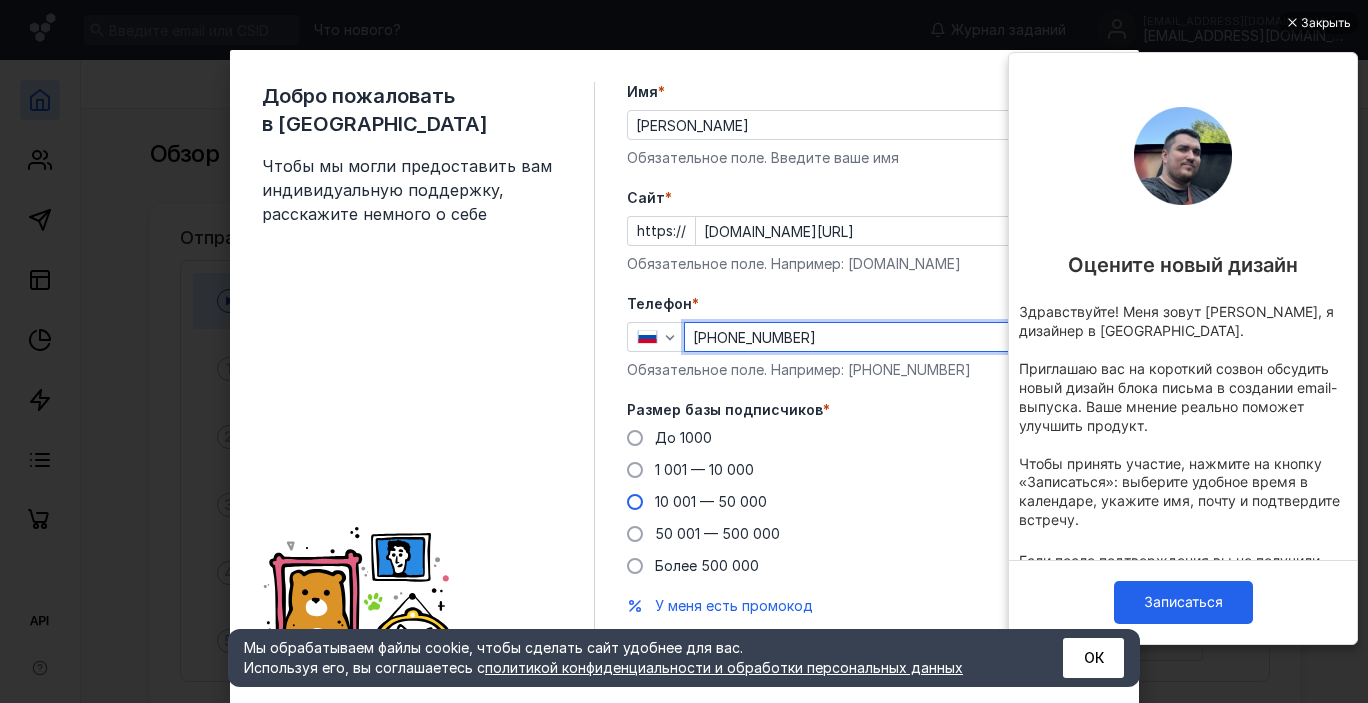 scroll, scrollTop: 24, scrollLeft: 0, axis: vertical 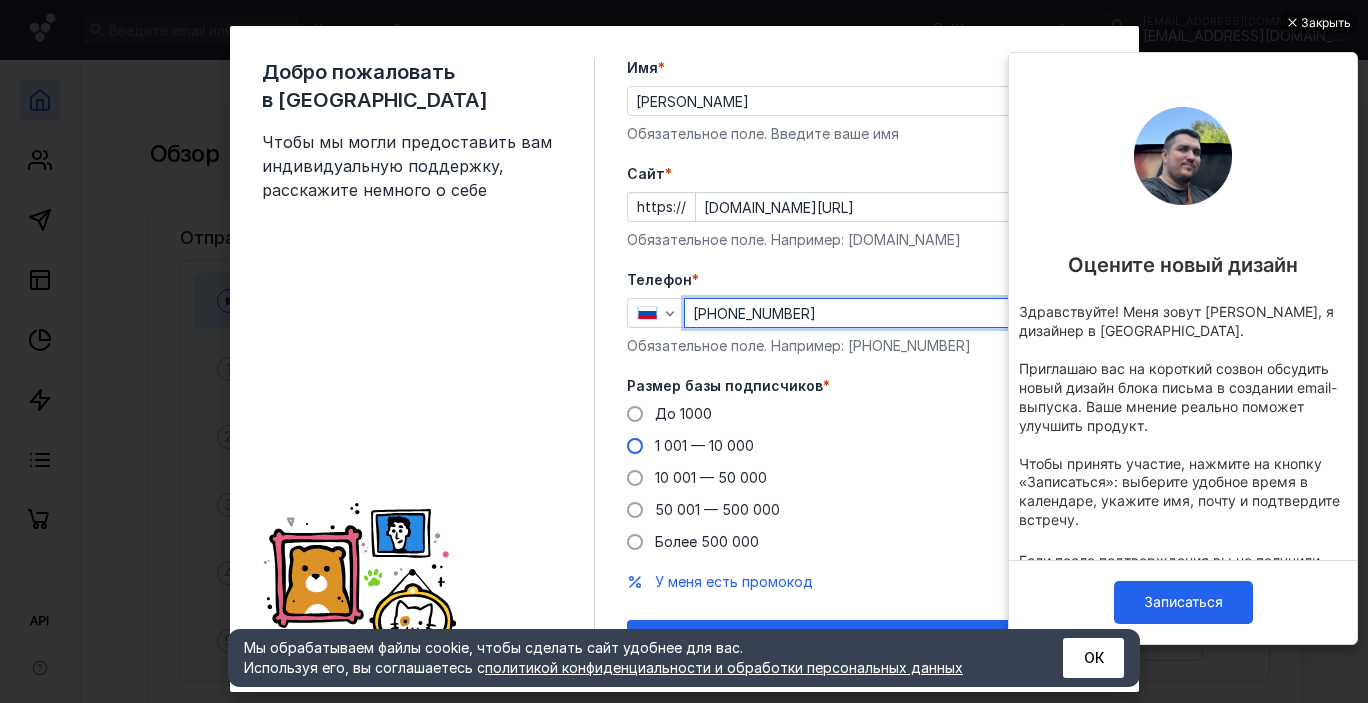 type on "[PHONE_NUMBER]" 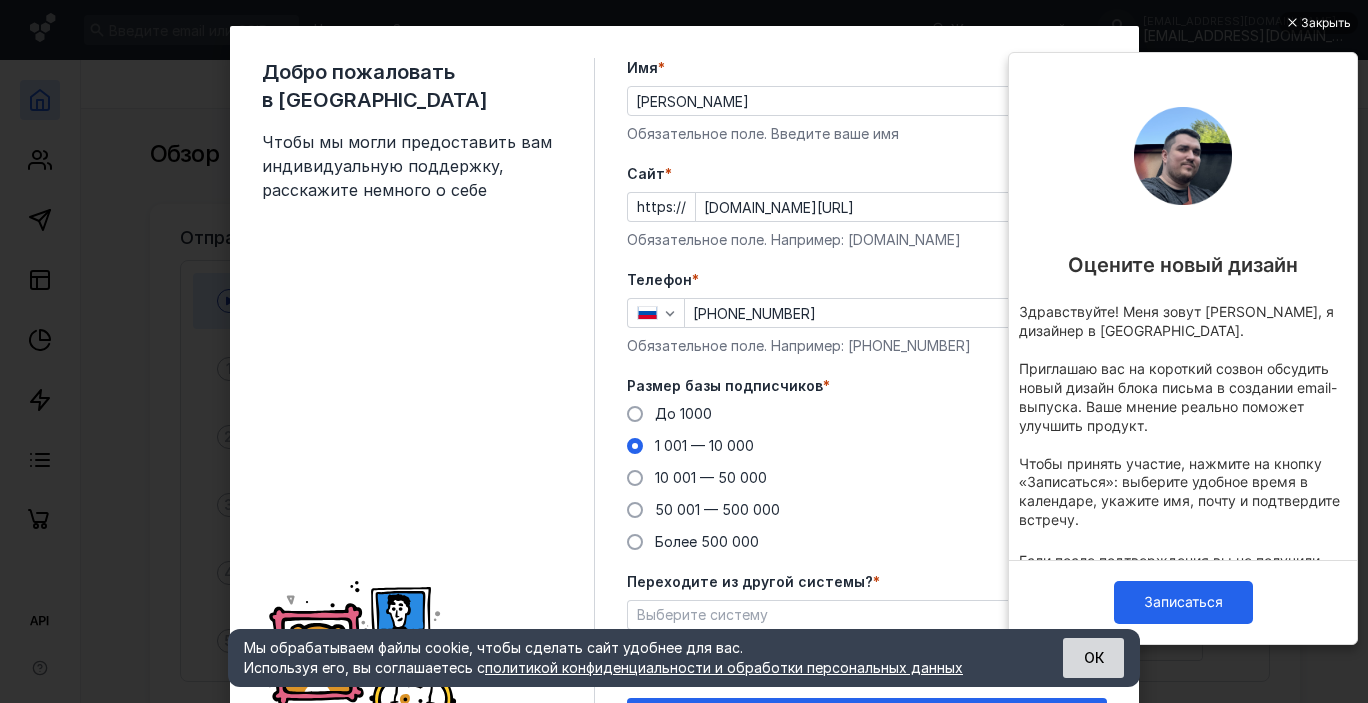 click on "ОК" at bounding box center (1093, 658) 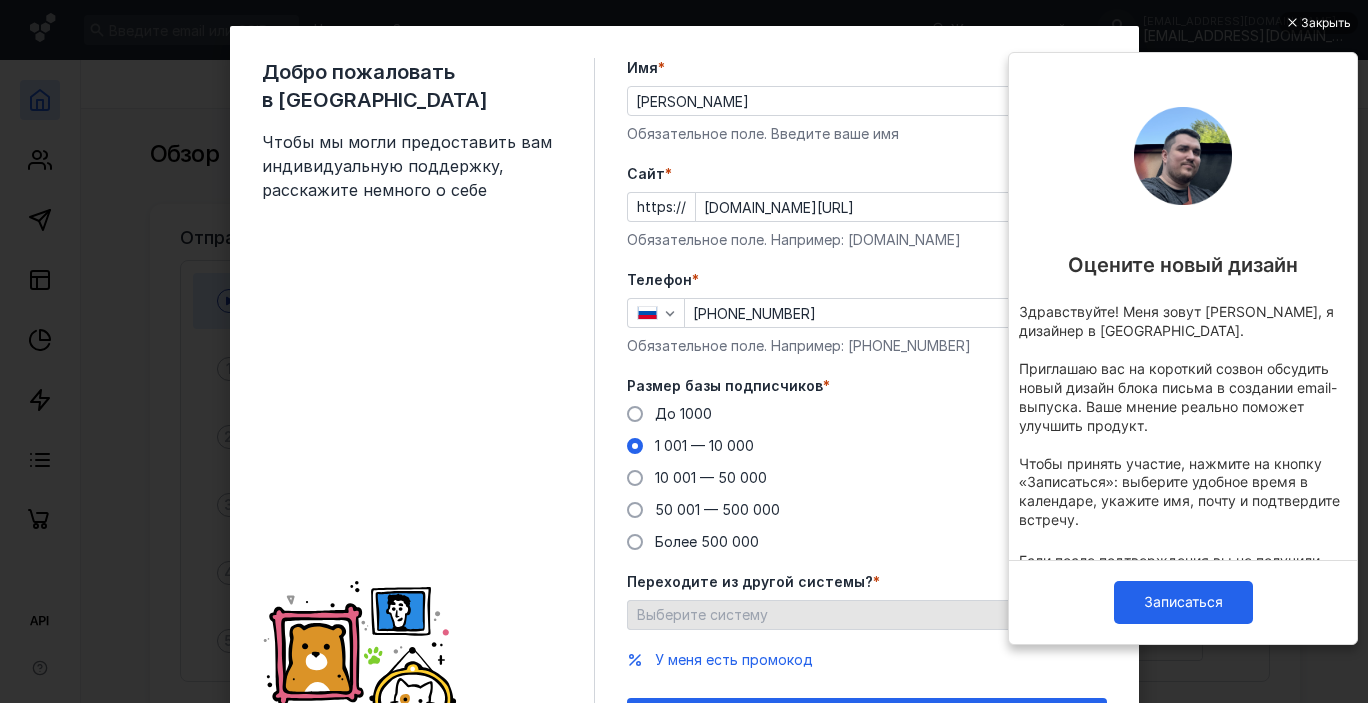 click on "Выберите систему" at bounding box center [858, 615] 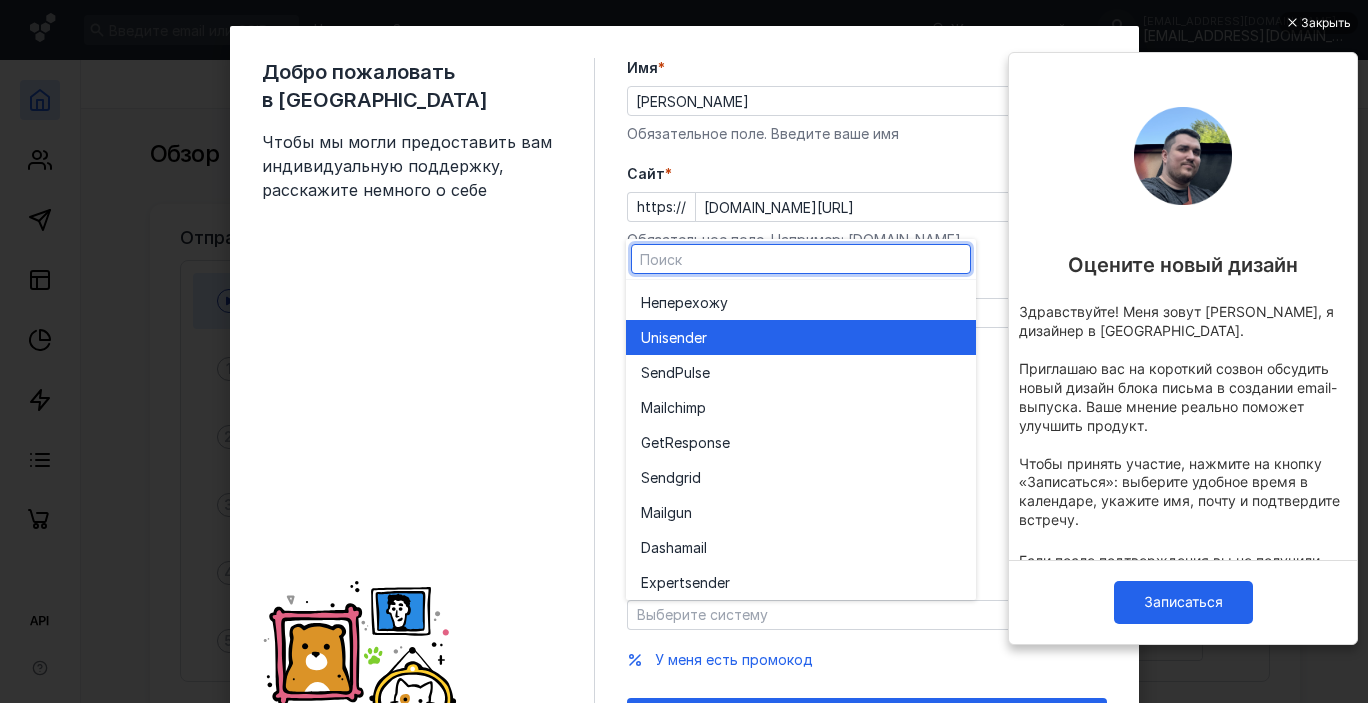 click on "Unisende r" at bounding box center (801, 338) 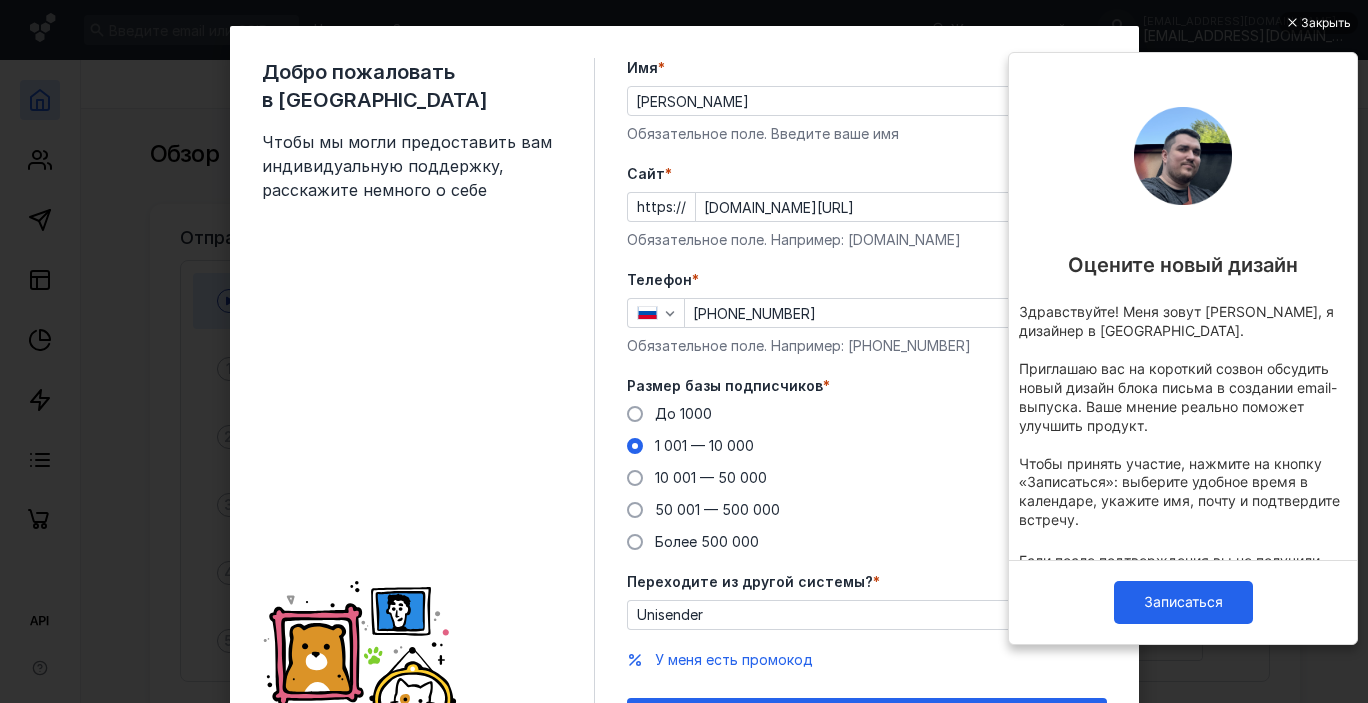 scroll, scrollTop: 106, scrollLeft: 0, axis: vertical 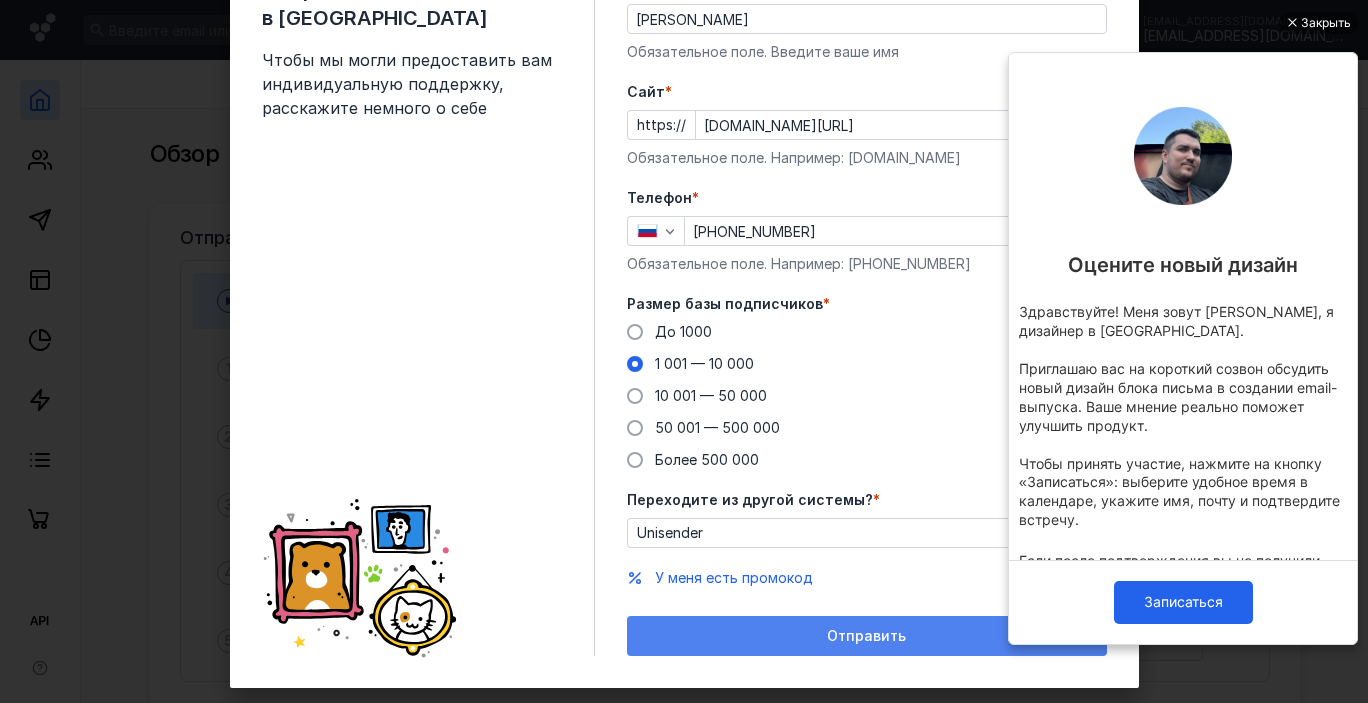 click on "Отправить" at bounding box center (867, 636) 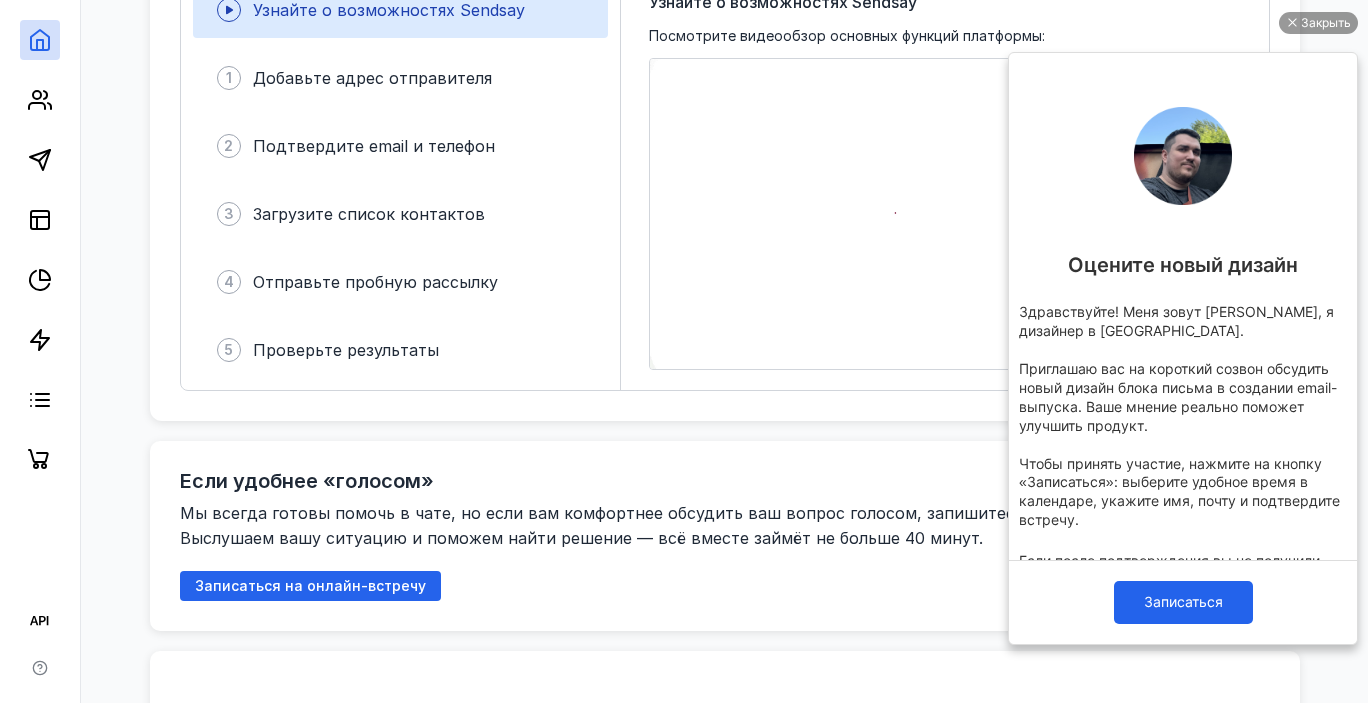 scroll, scrollTop: 312, scrollLeft: 0, axis: vertical 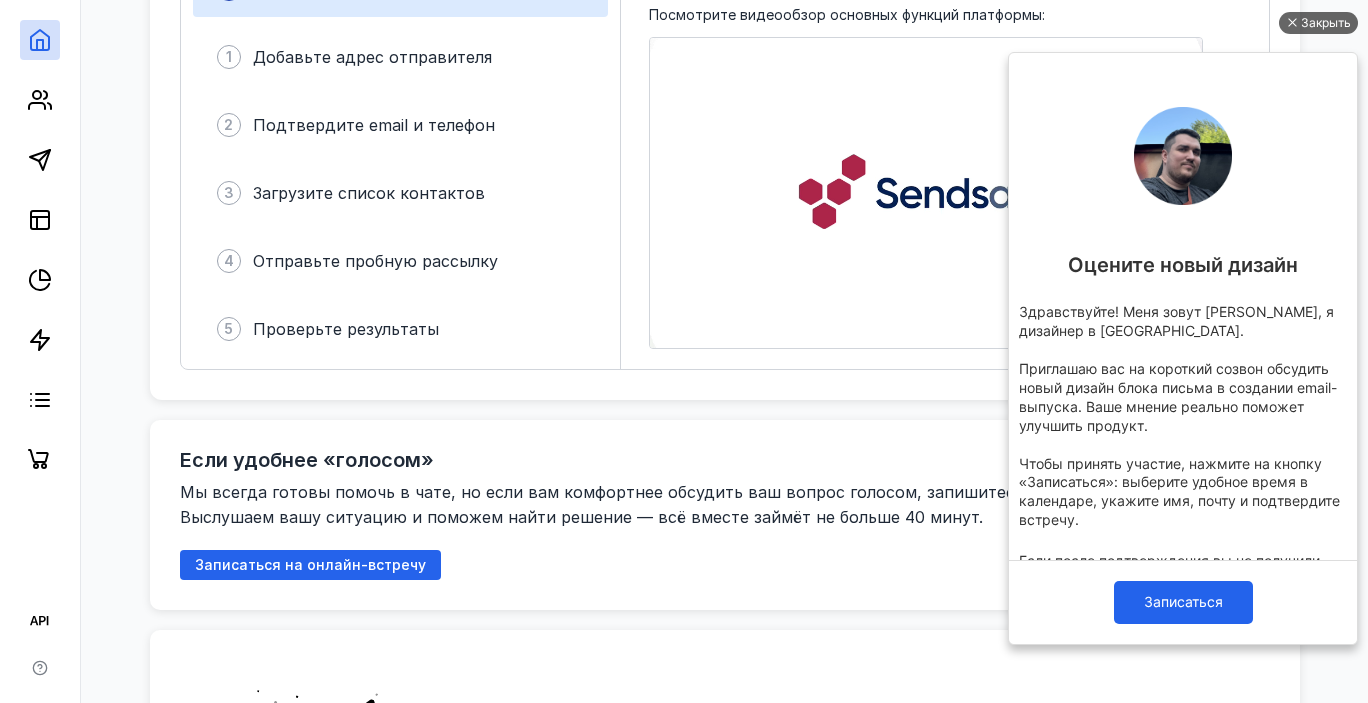 click on "Закрыть" at bounding box center [1326, 23] 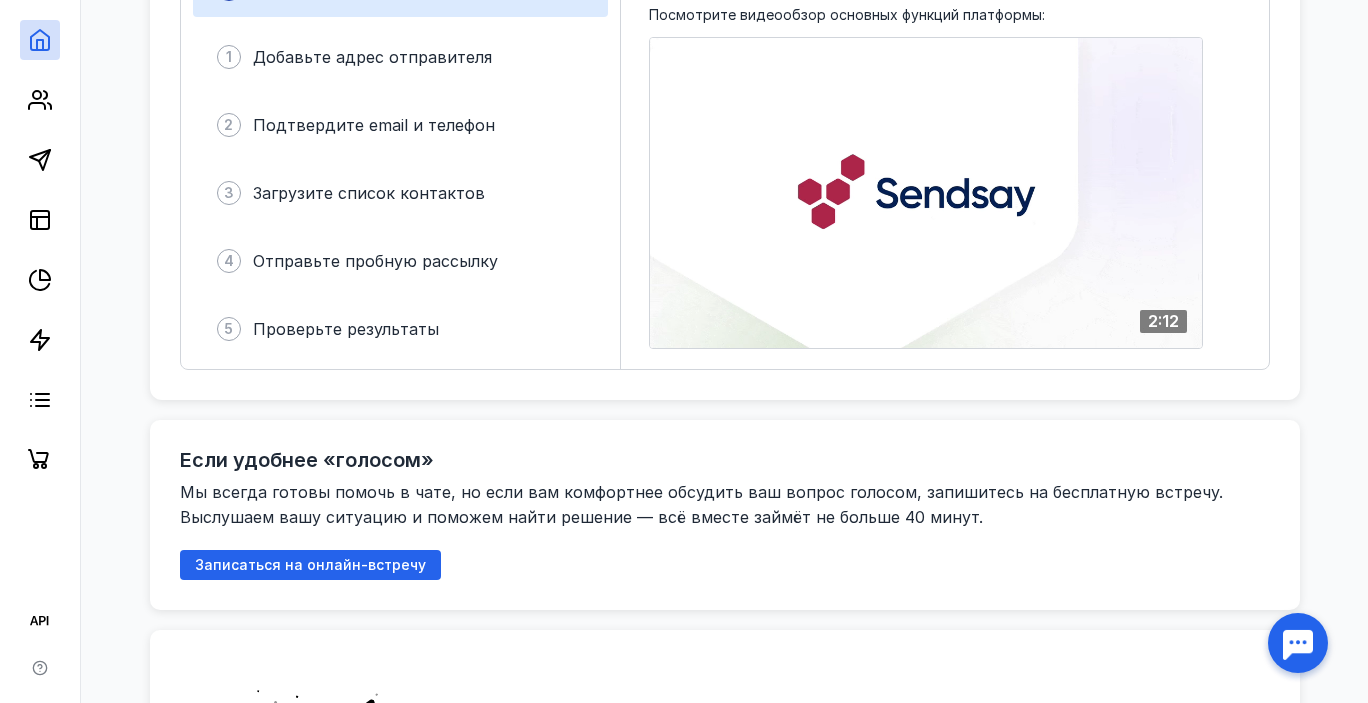 scroll, scrollTop: 0, scrollLeft: 0, axis: both 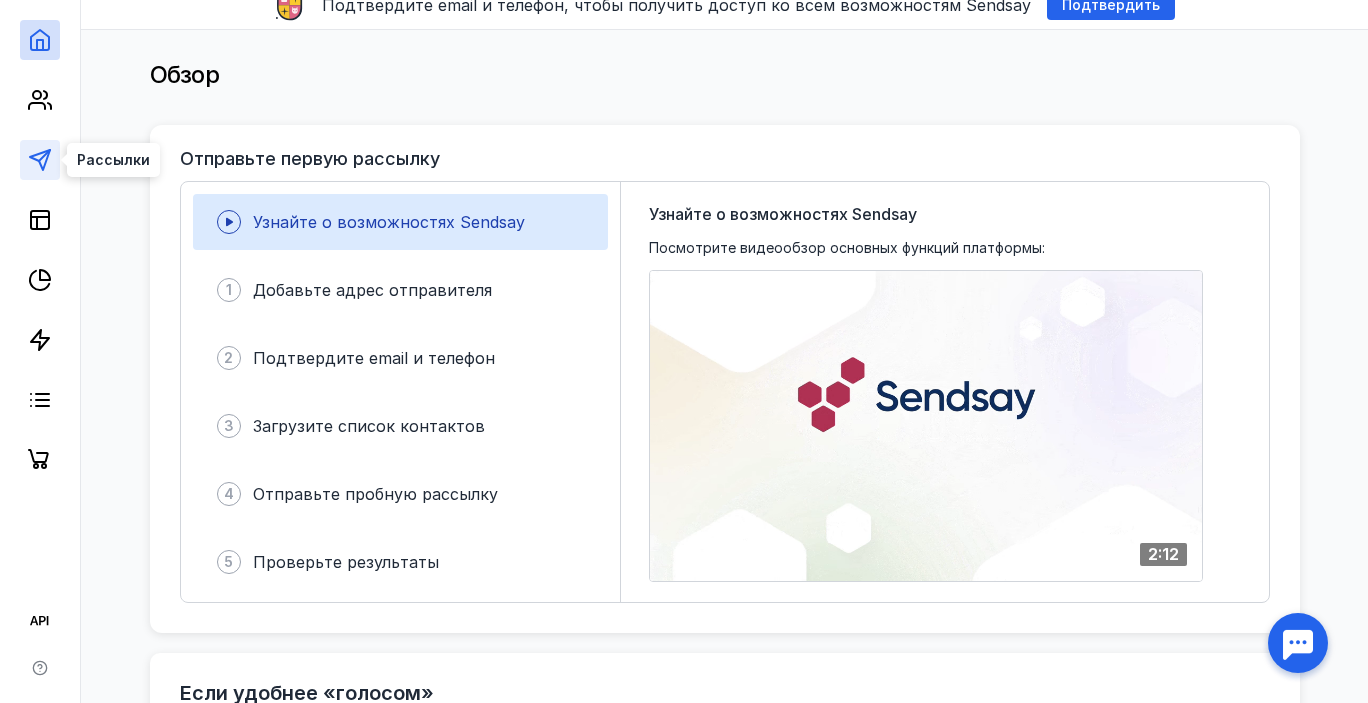 click 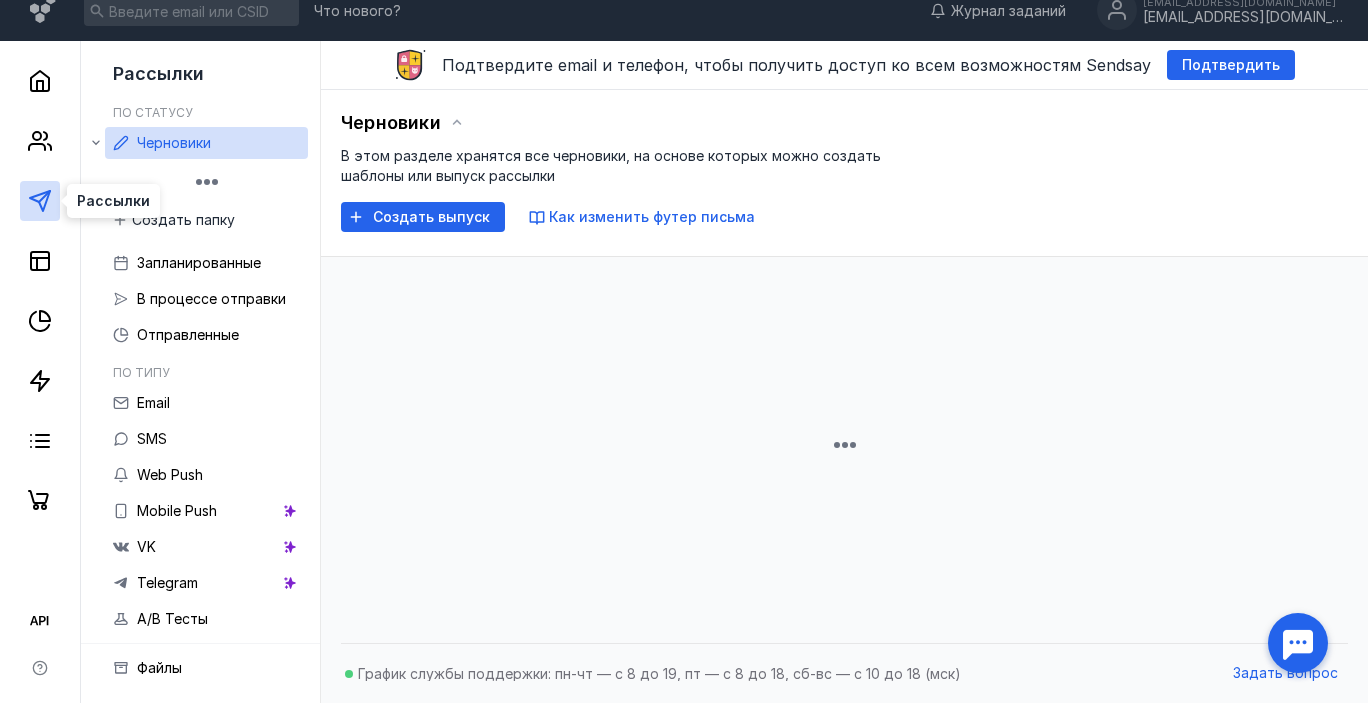 scroll, scrollTop: 19, scrollLeft: 0, axis: vertical 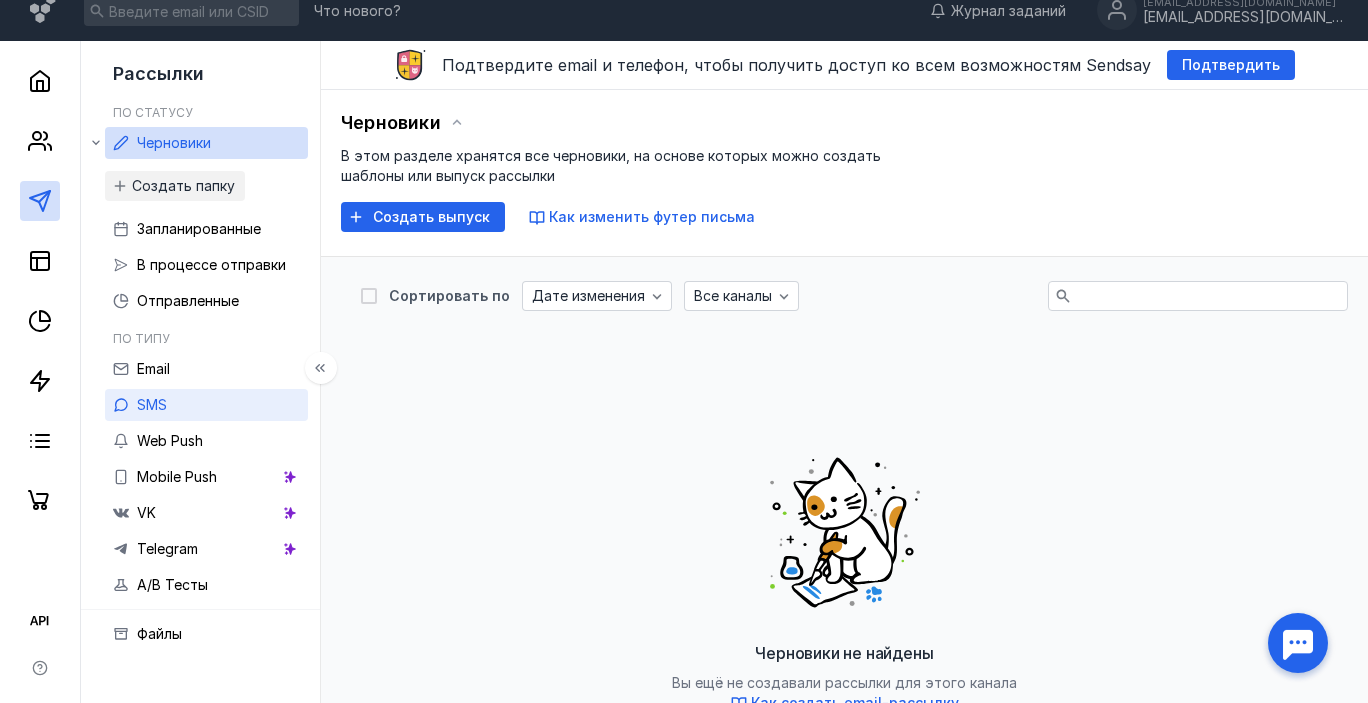 click on "SMS" at bounding box center [152, 405] 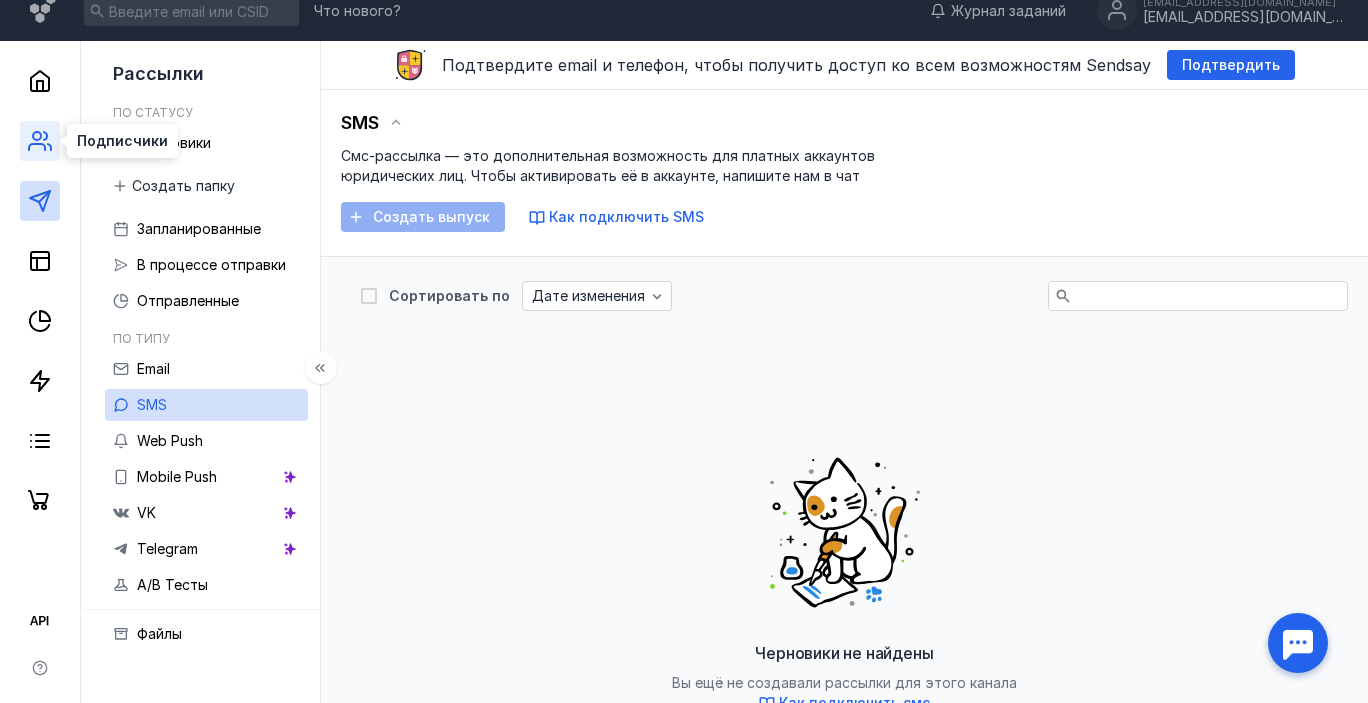click 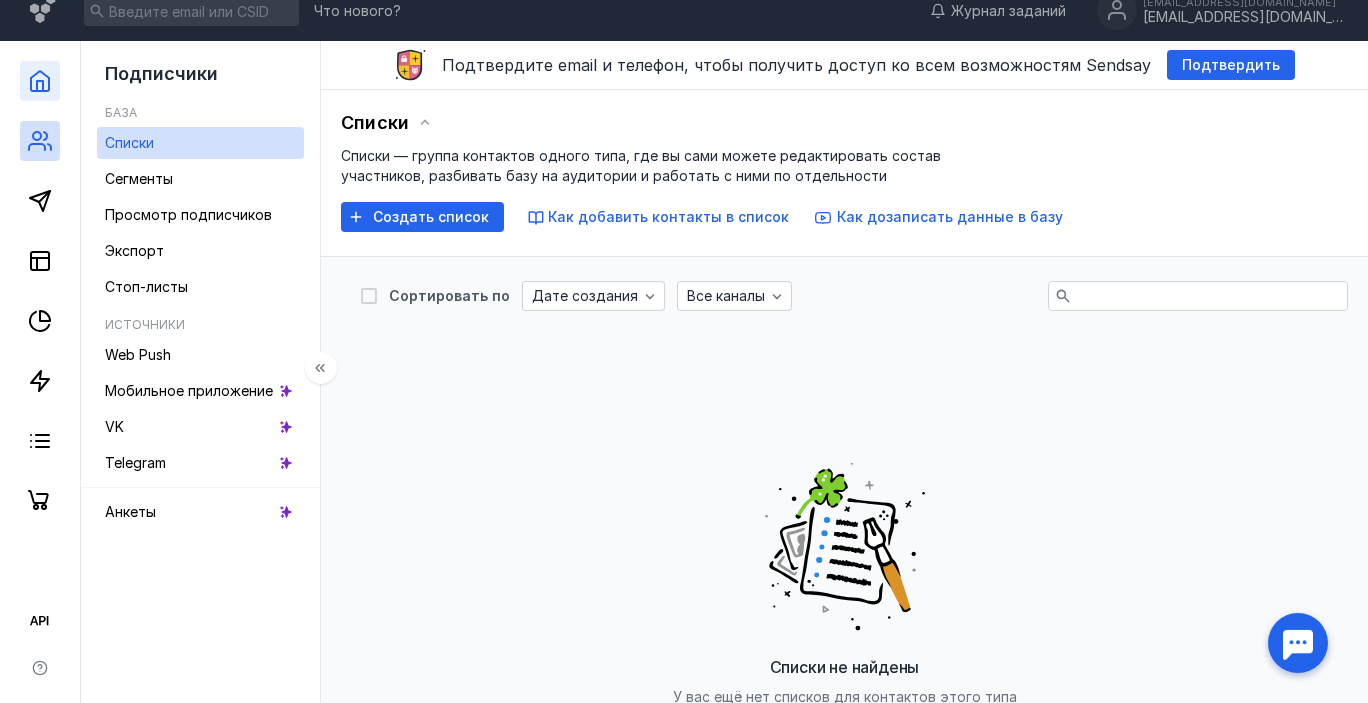 click at bounding box center (40, 81) 